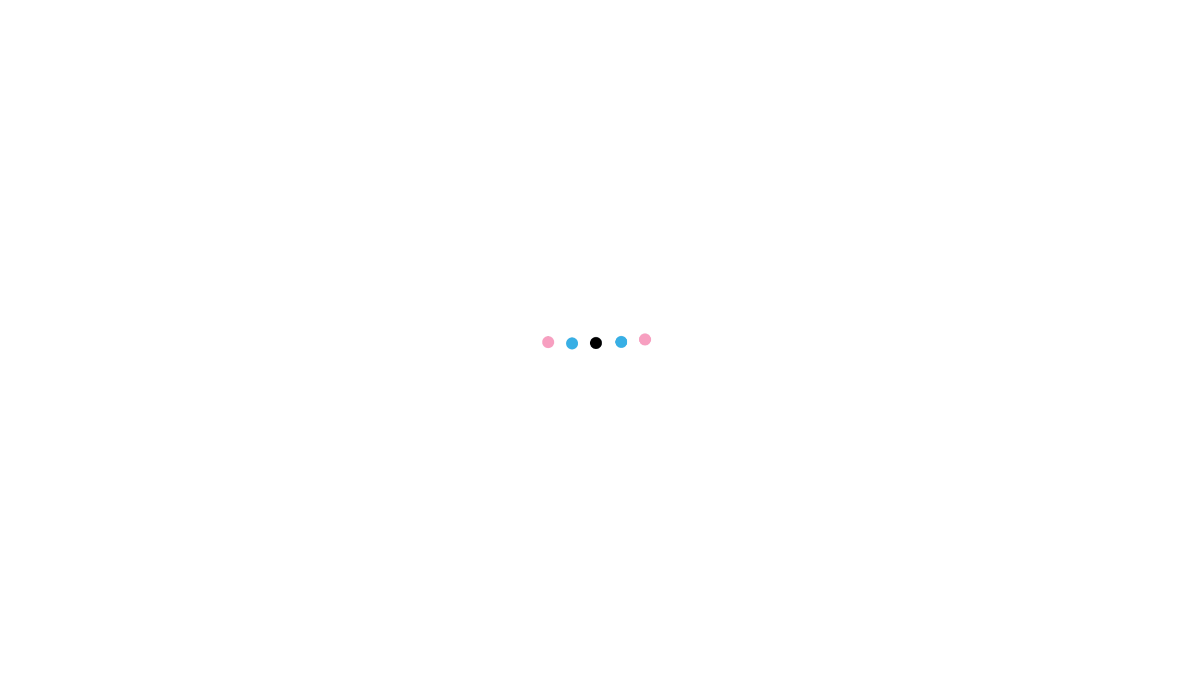 scroll, scrollTop: 0, scrollLeft: 0, axis: both 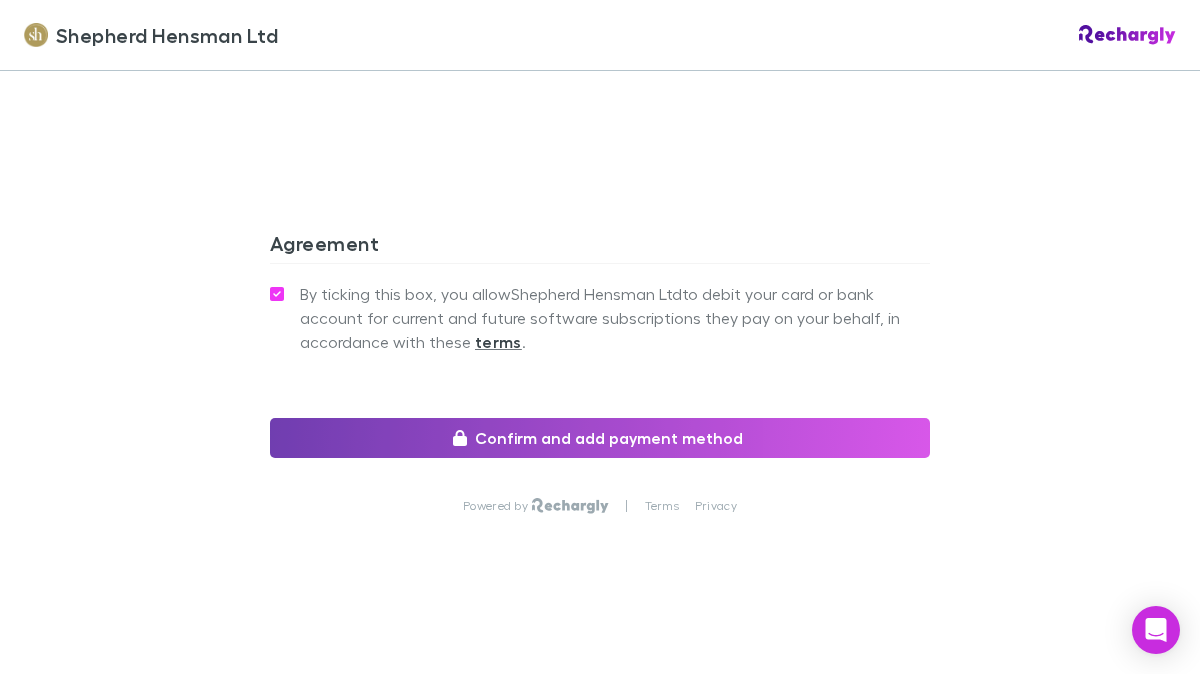 click on "Confirm and add payment method" at bounding box center [600, 438] 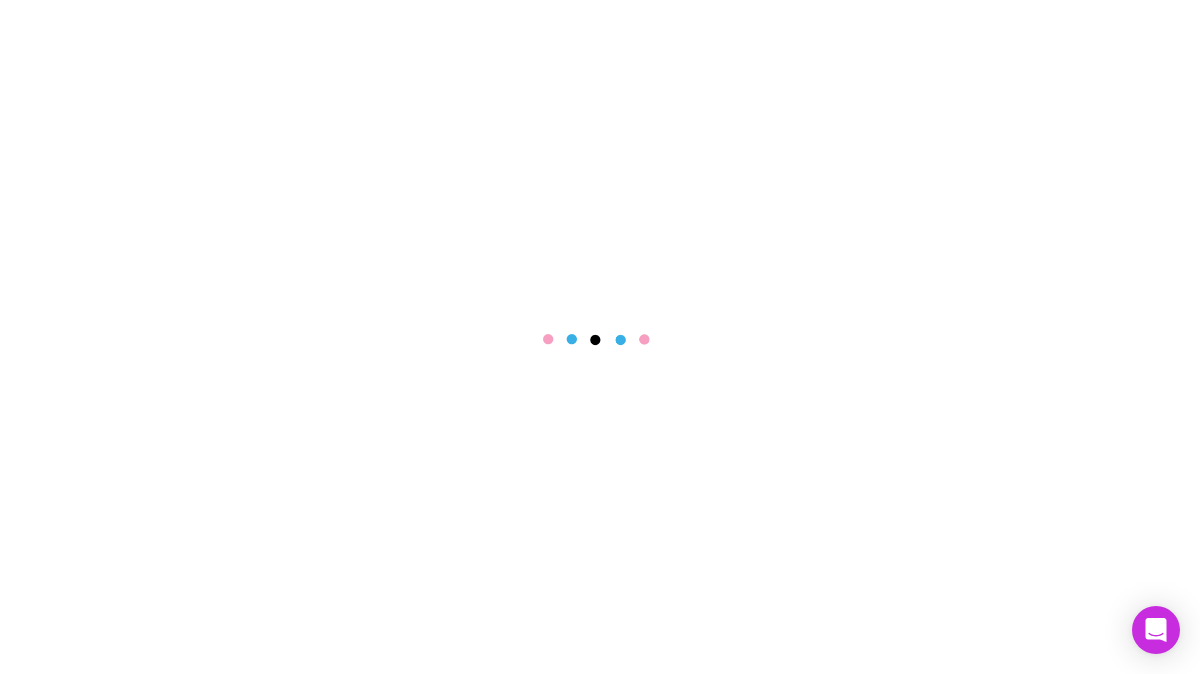 scroll, scrollTop: 0, scrollLeft: 0, axis: both 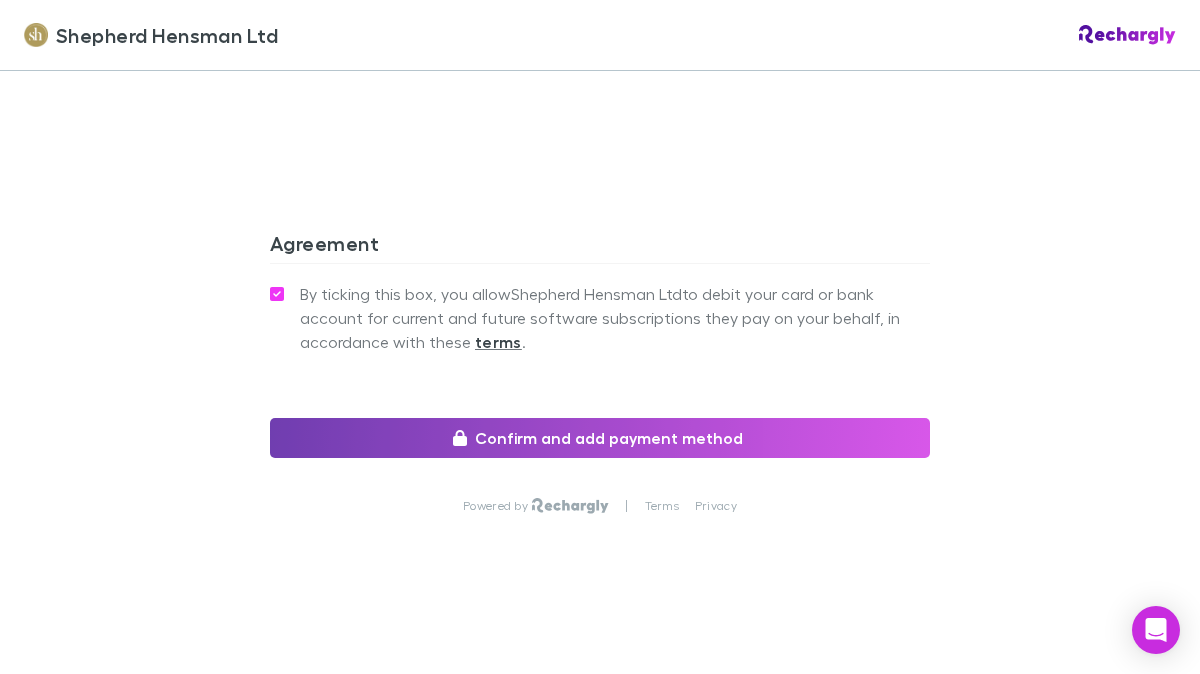 click on "Confirm and add payment method" at bounding box center [600, 438] 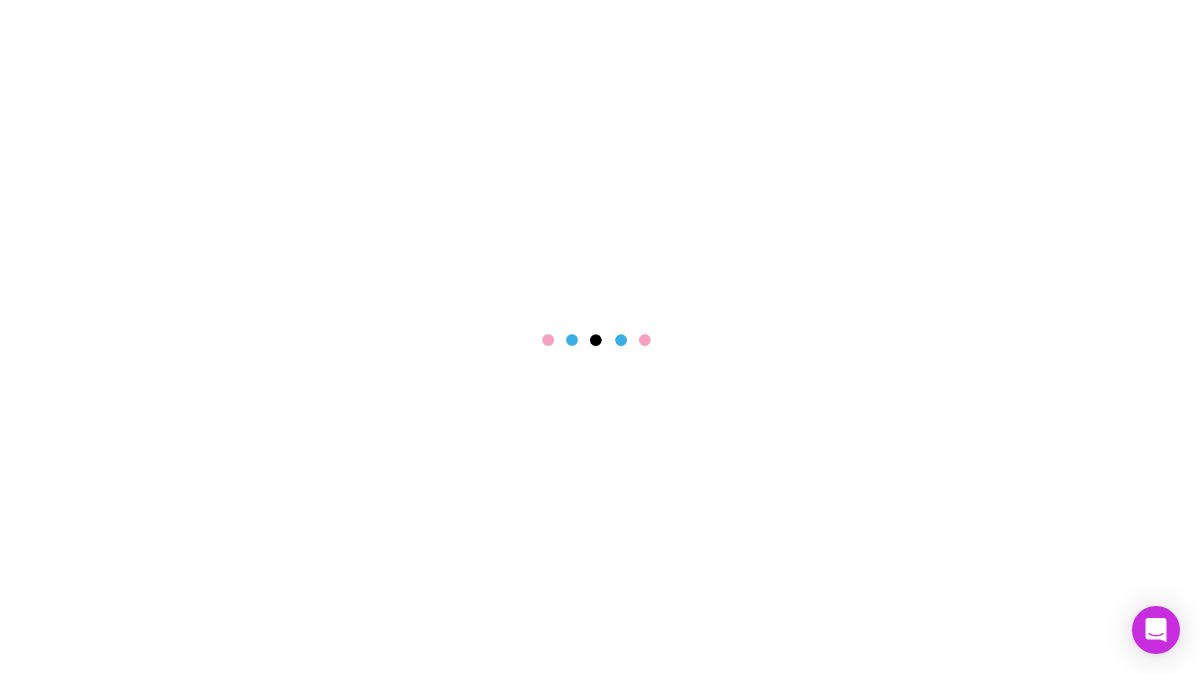 scroll, scrollTop: 0, scrollLeft: 0, axis: both 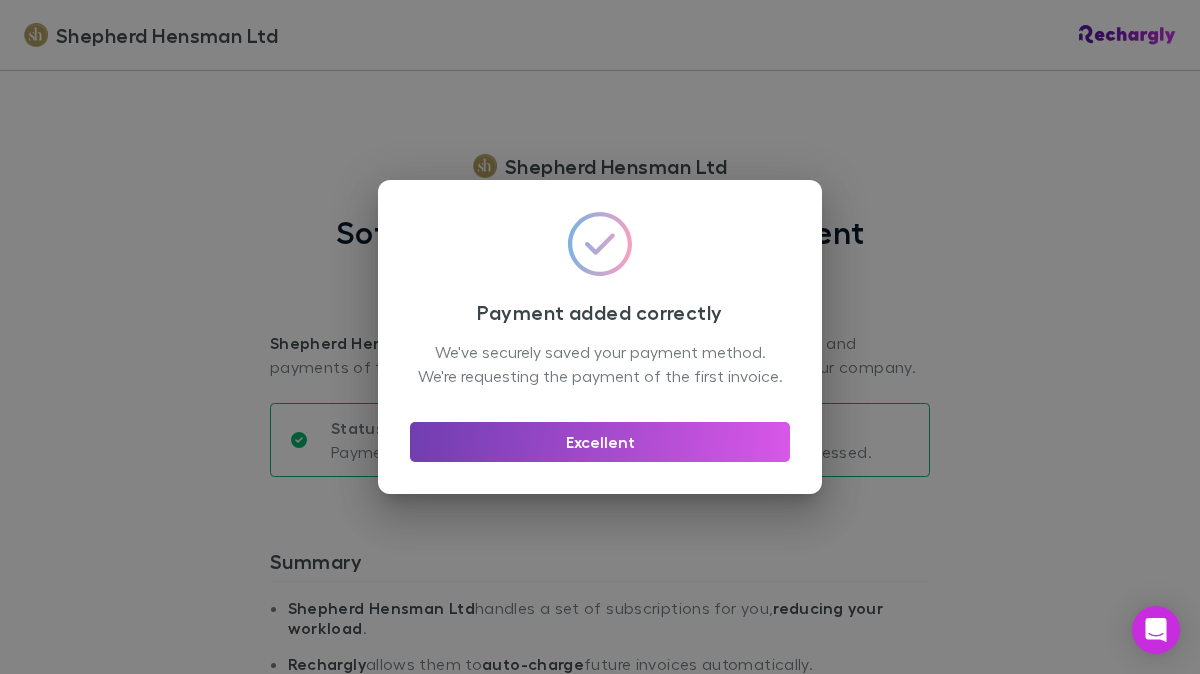 click on "Excellent" at bounding box center [600, 442] 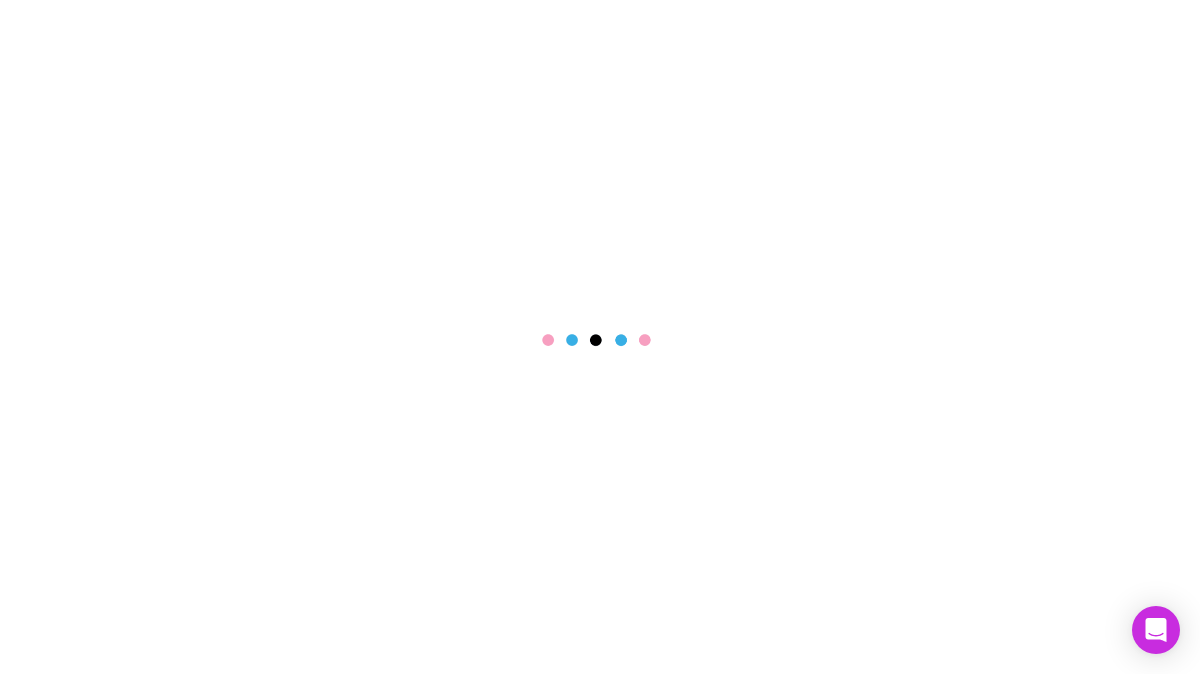 scroll, scrollTop: 0, scrollLeft: 0, axis: both 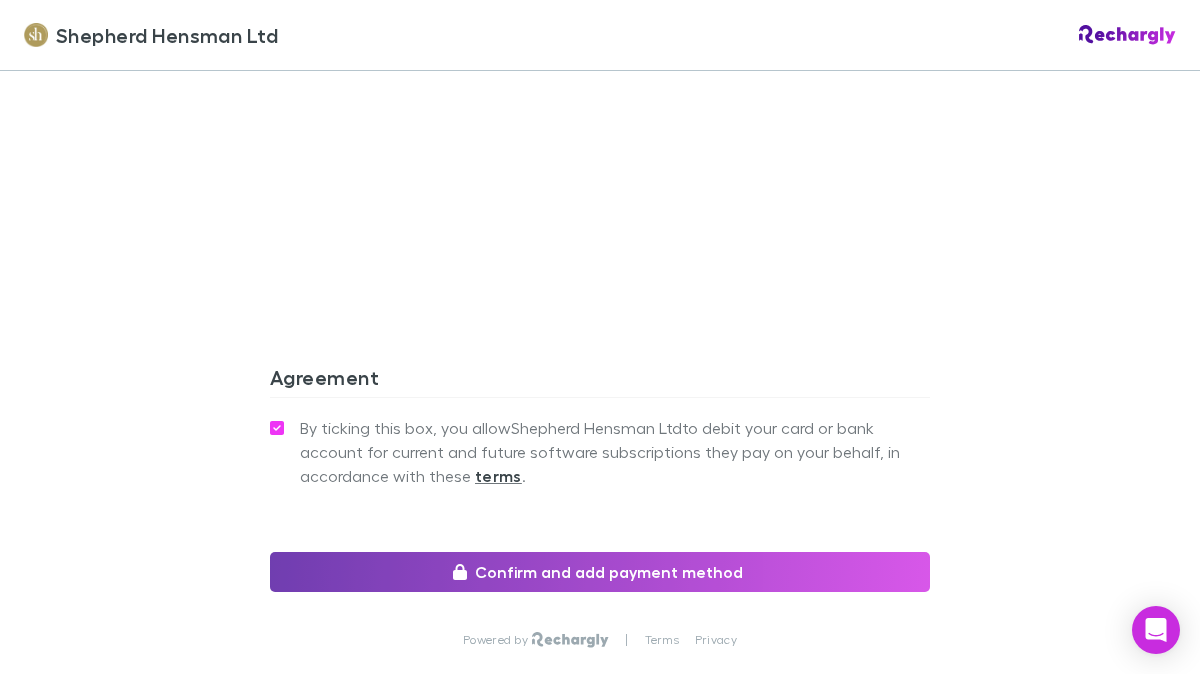click on "Confirm and add payment method" at bounding box center [600, 572] 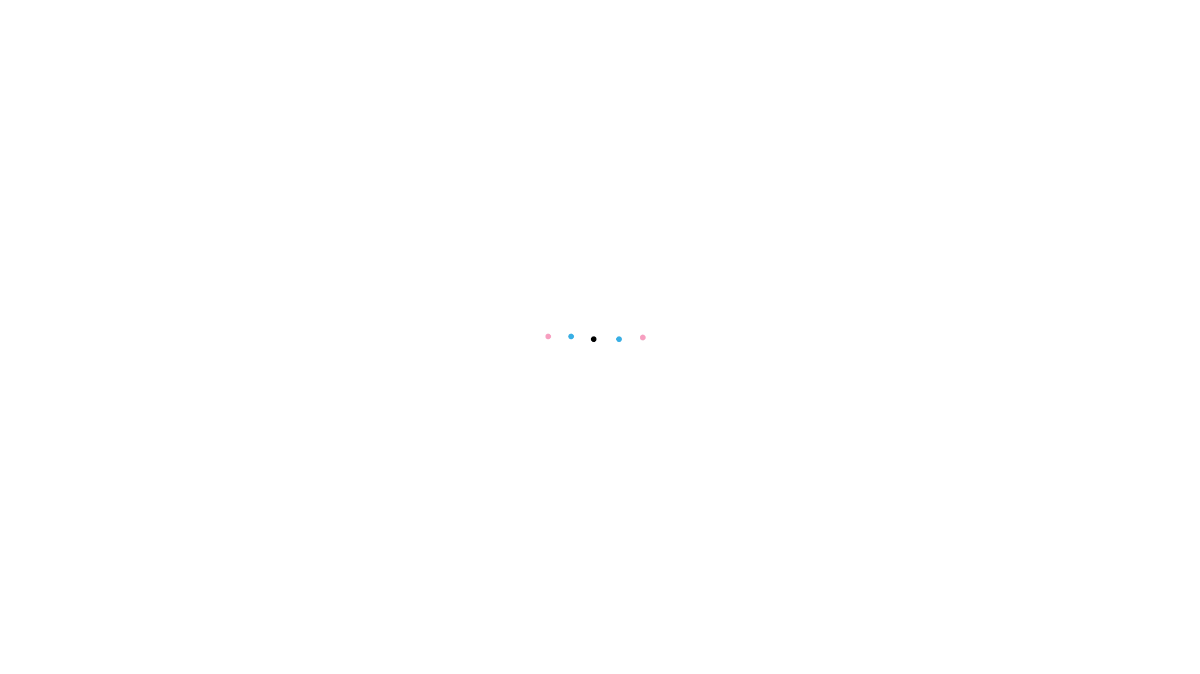 scroll, scrollTop: 0, scrollLeft: 0, axis: both 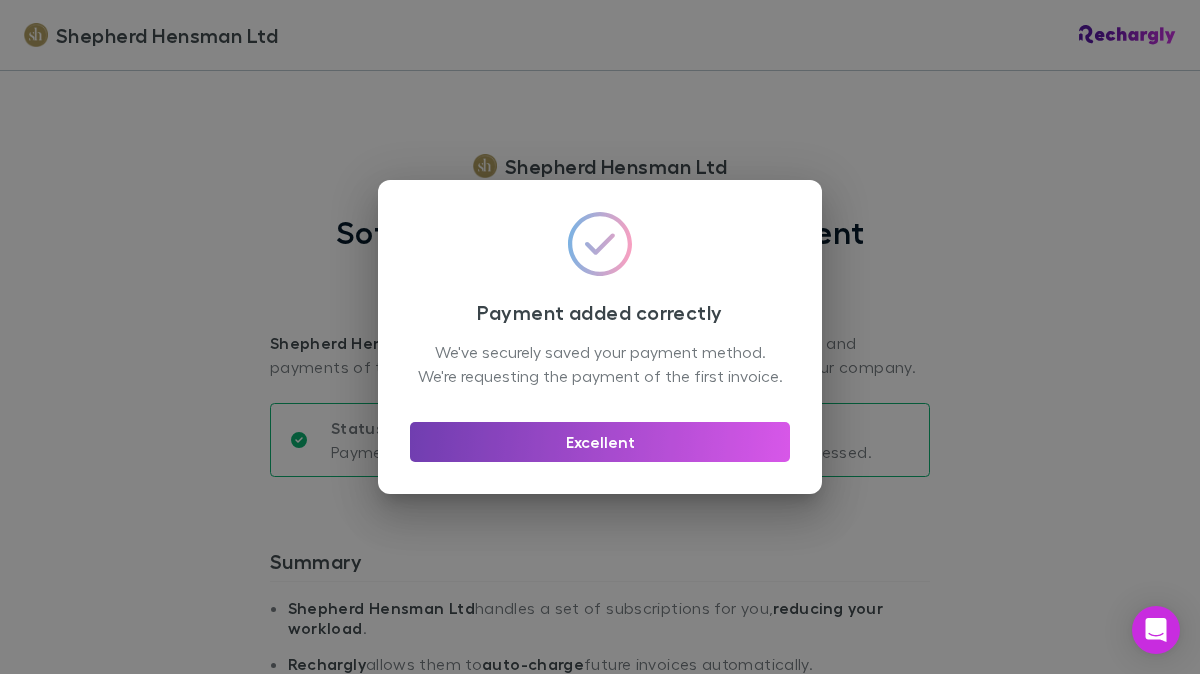 click on "Excellent" at bounding box center [600, 442] 